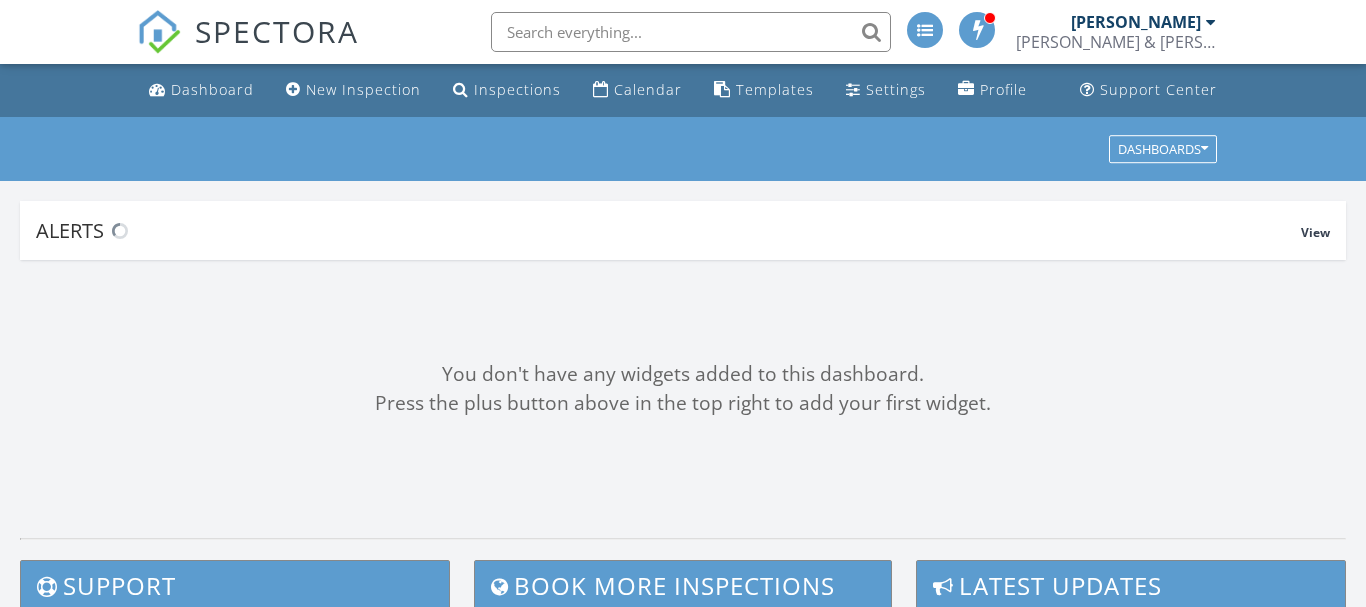 scroll, scrollTop: 0, scrollLeft: 0, axis: both 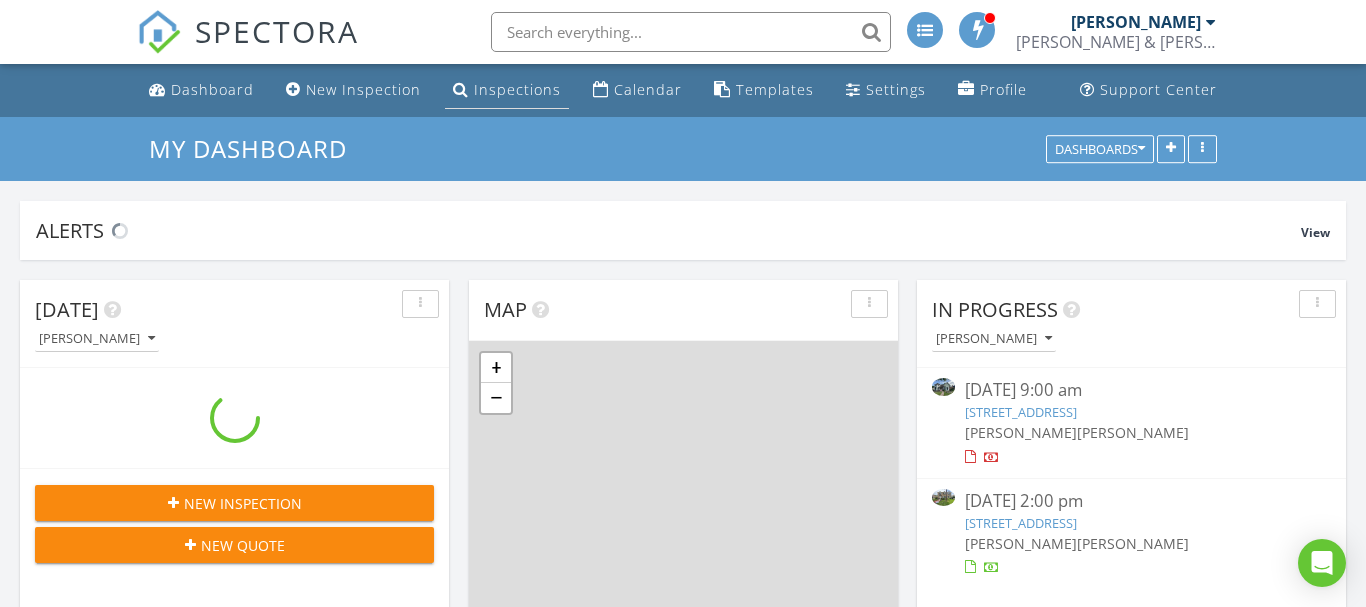 click on "Inspections" at bounding box center (517, 89) 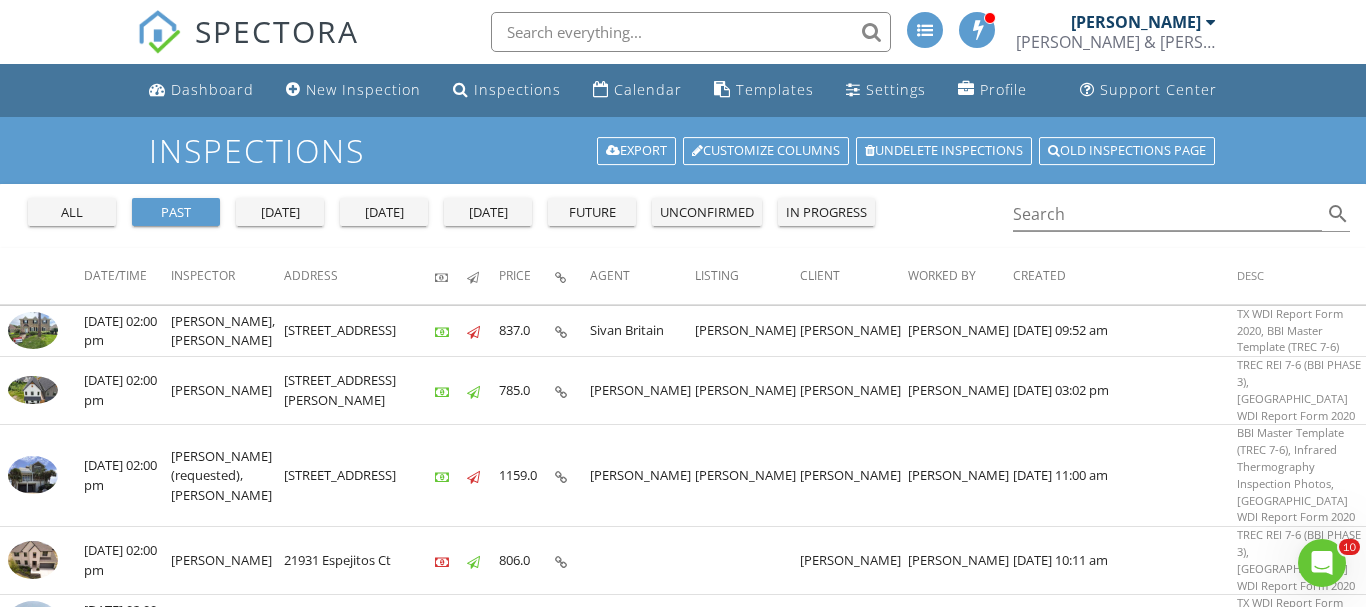 scroll, scrollTop: 0, scrollLeft: 0, axis: both 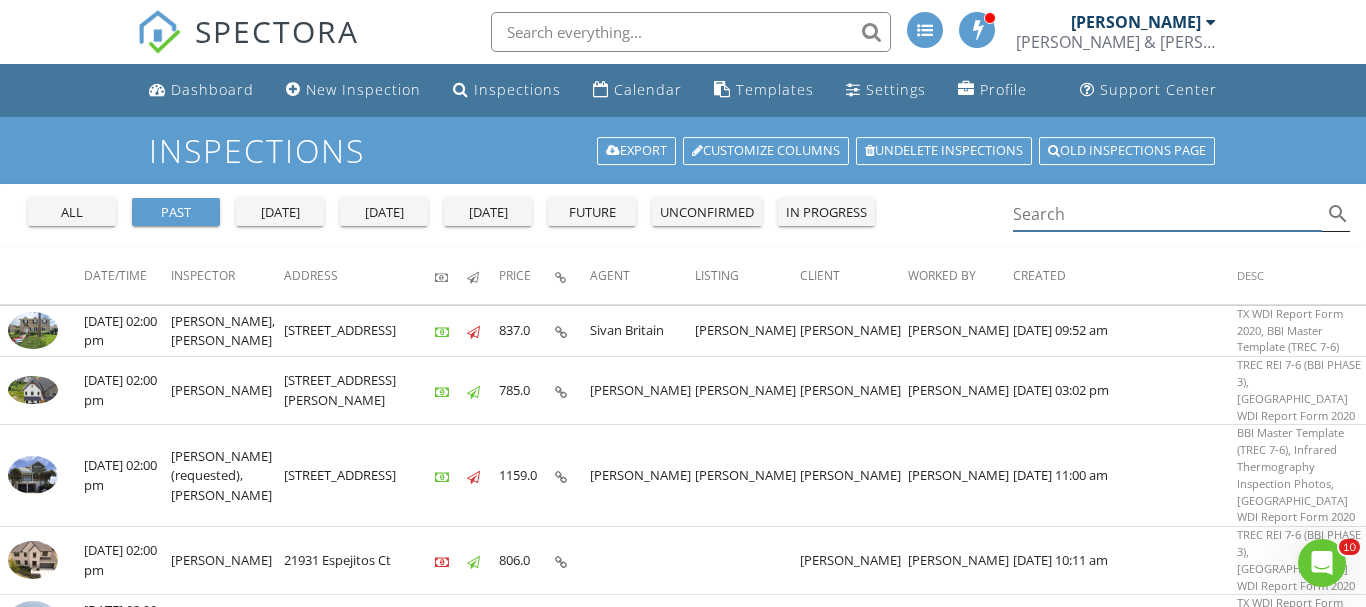 click at bounding box center [1167, 214] 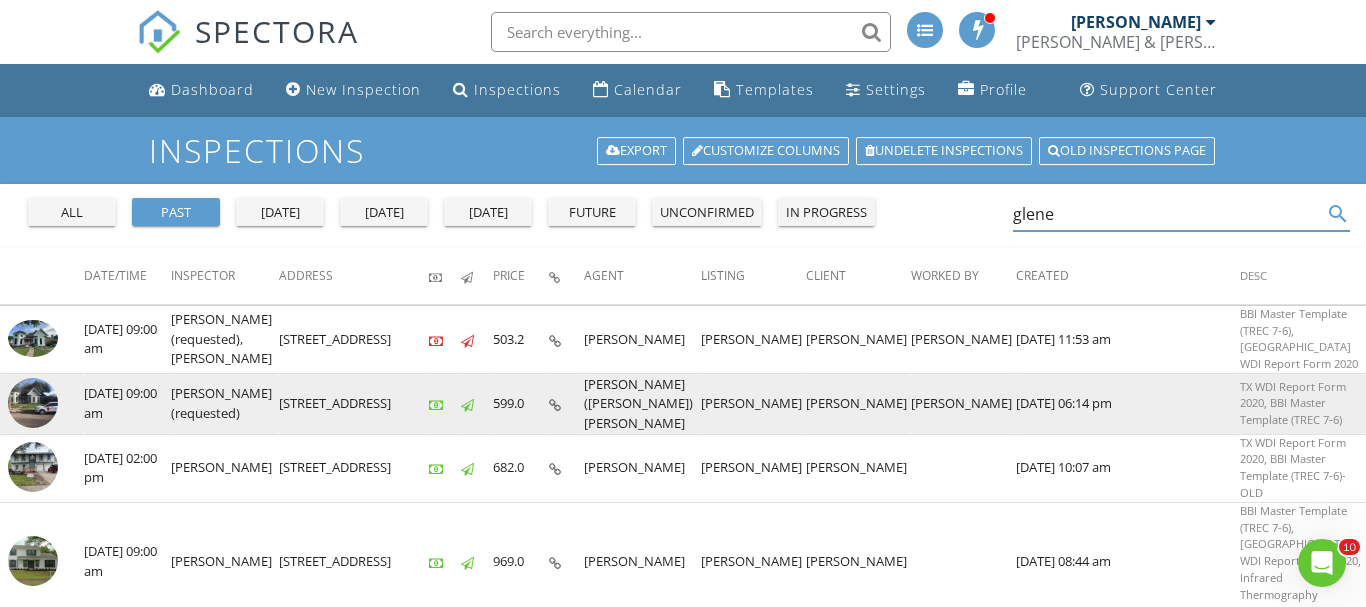 type on "glene" 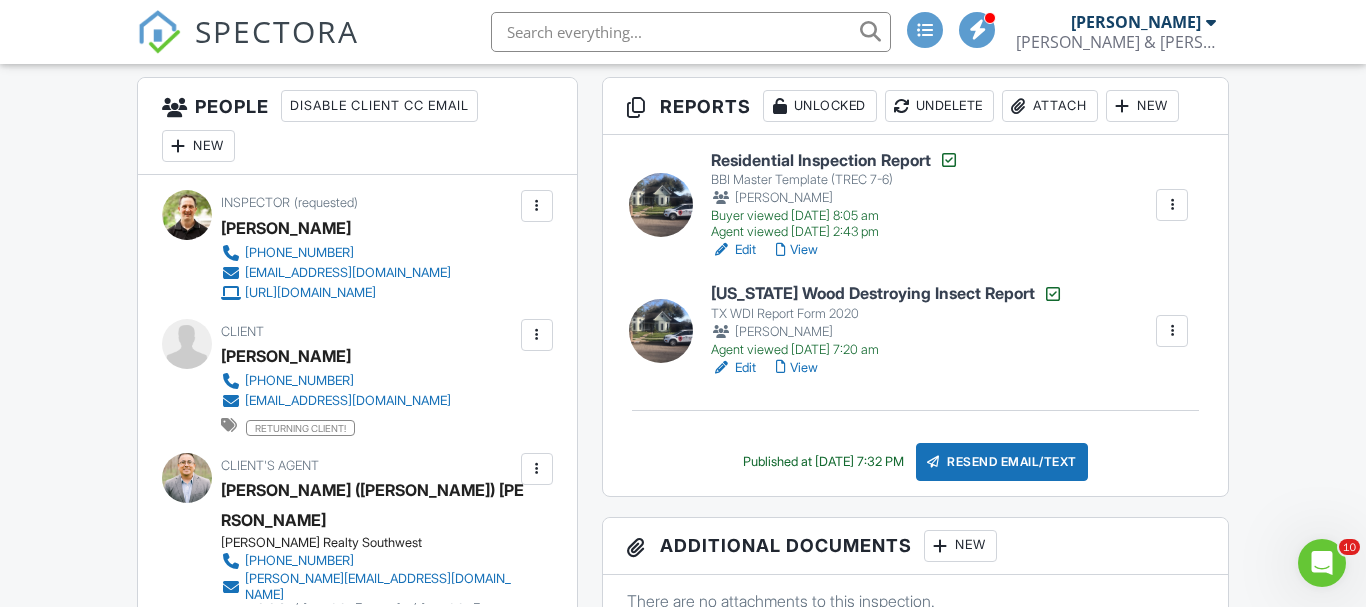 scroll, scrollTop: 0, scrollLeft: 0, axis: both 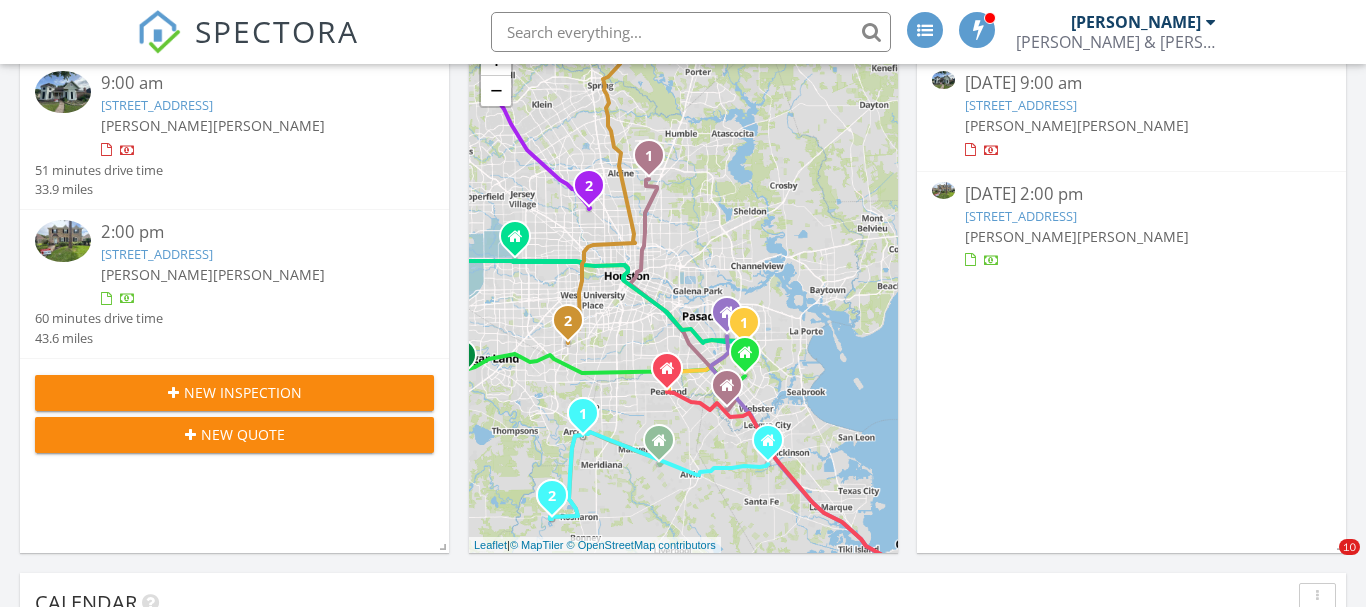 click on "6411 Gleneagles Dr , Pasadena, TX 77505" at bounding box center [1021, 105] 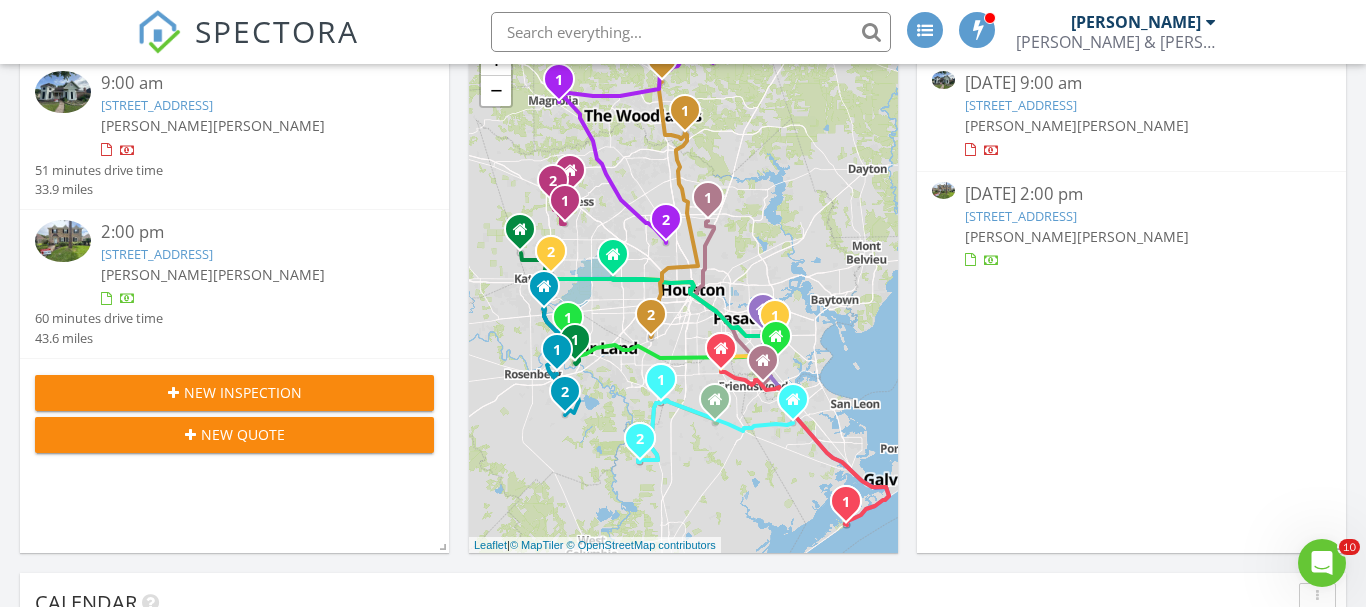 scroll, scrollTop: 0, scrollLeft: 0, axis: both 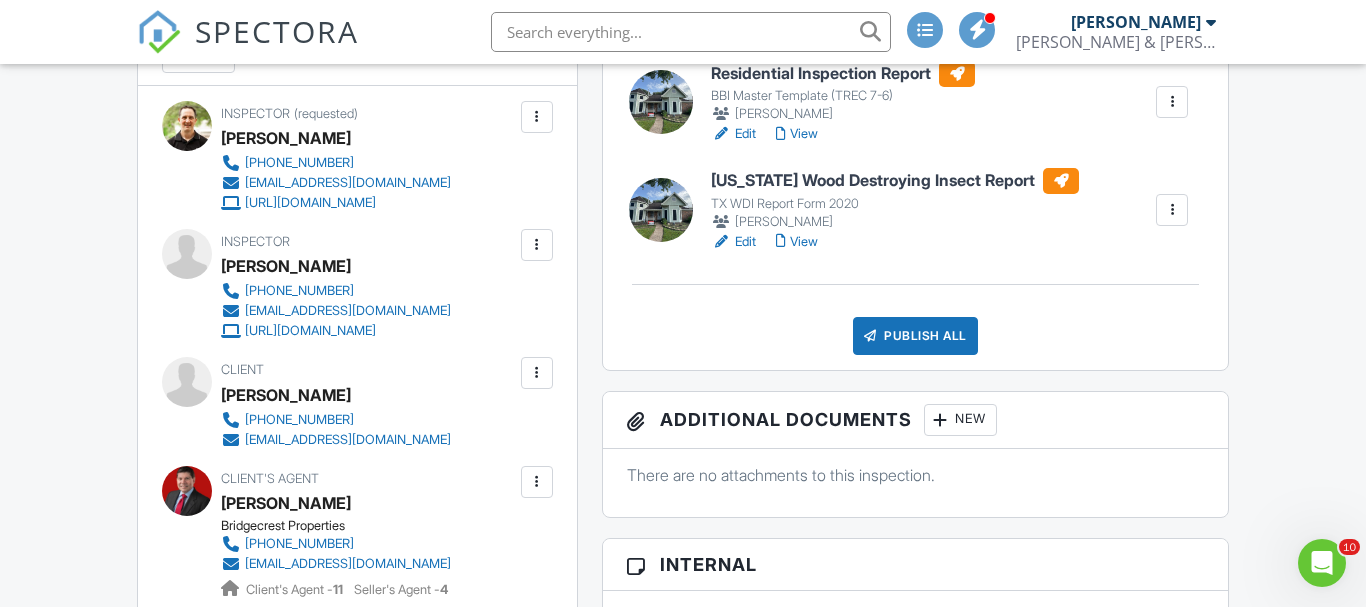 click on "View" at bounding box center [797, 242] 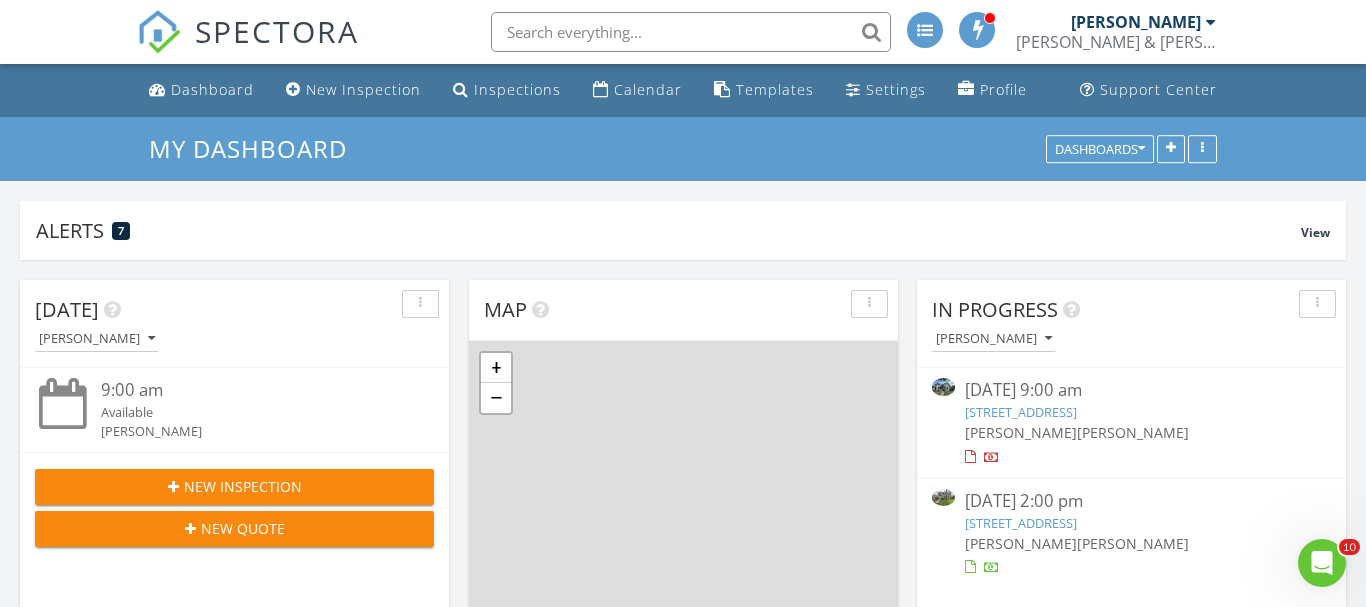 scroll, scrollTop: 0, scrollLeft: 0, axis: both 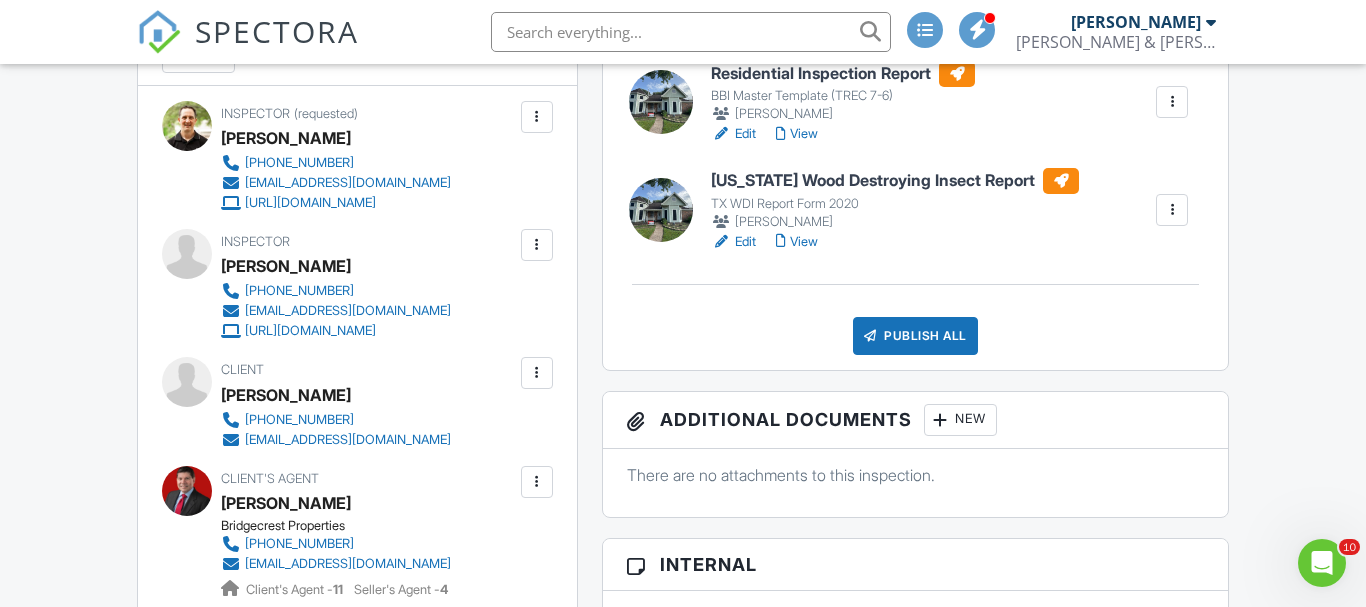 click on "Publish All" at bounding box center [915, 336] 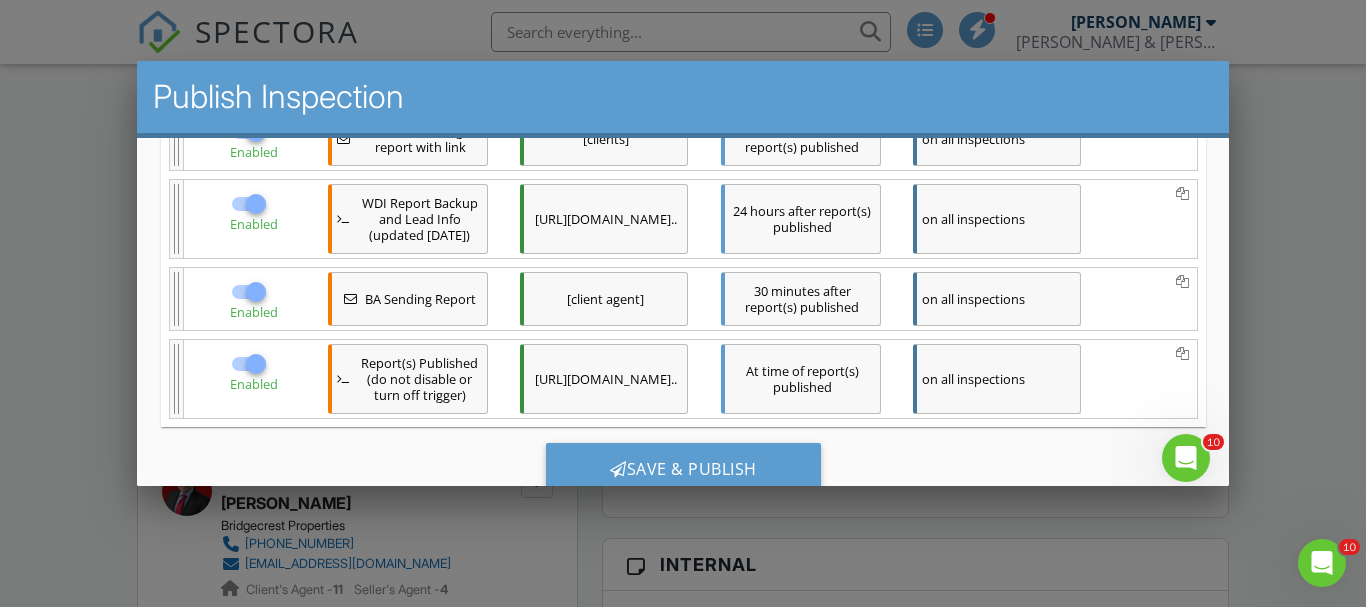 scroll, scrollTop: 508, scrollLeft: 0, axis: vertical 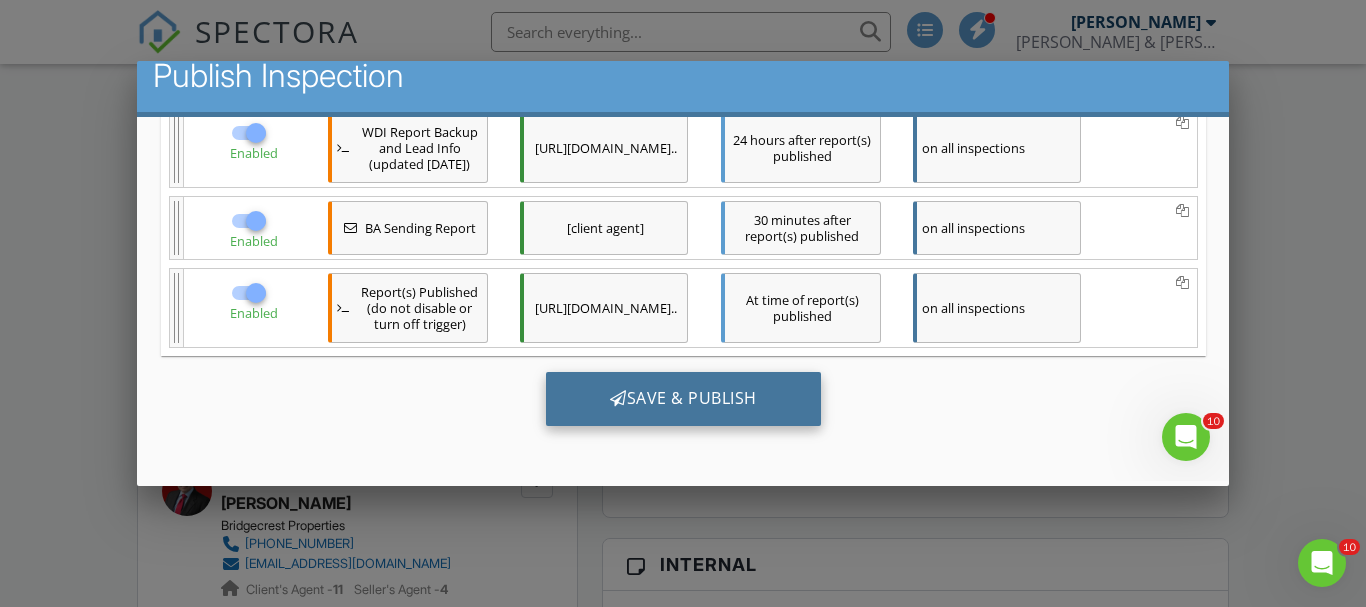 click on "Save & Publish" at bounding box center (682, 398) 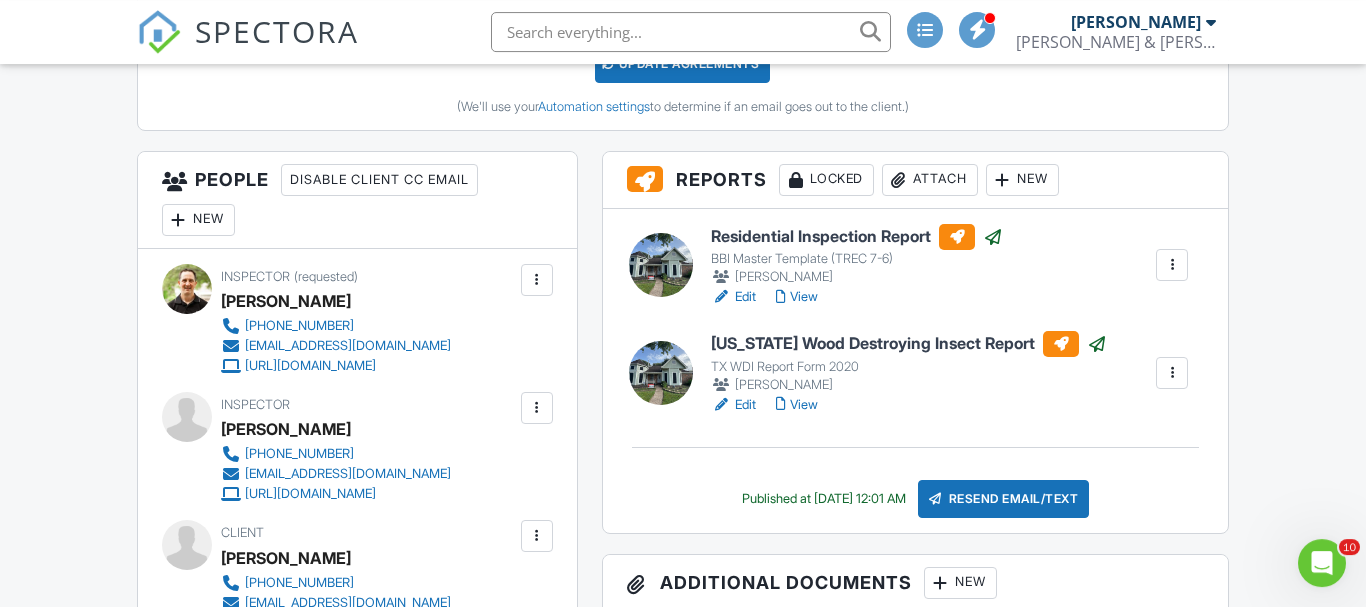 scroll, scrollTop: 871, scrollLeft: 0, axis: vertical 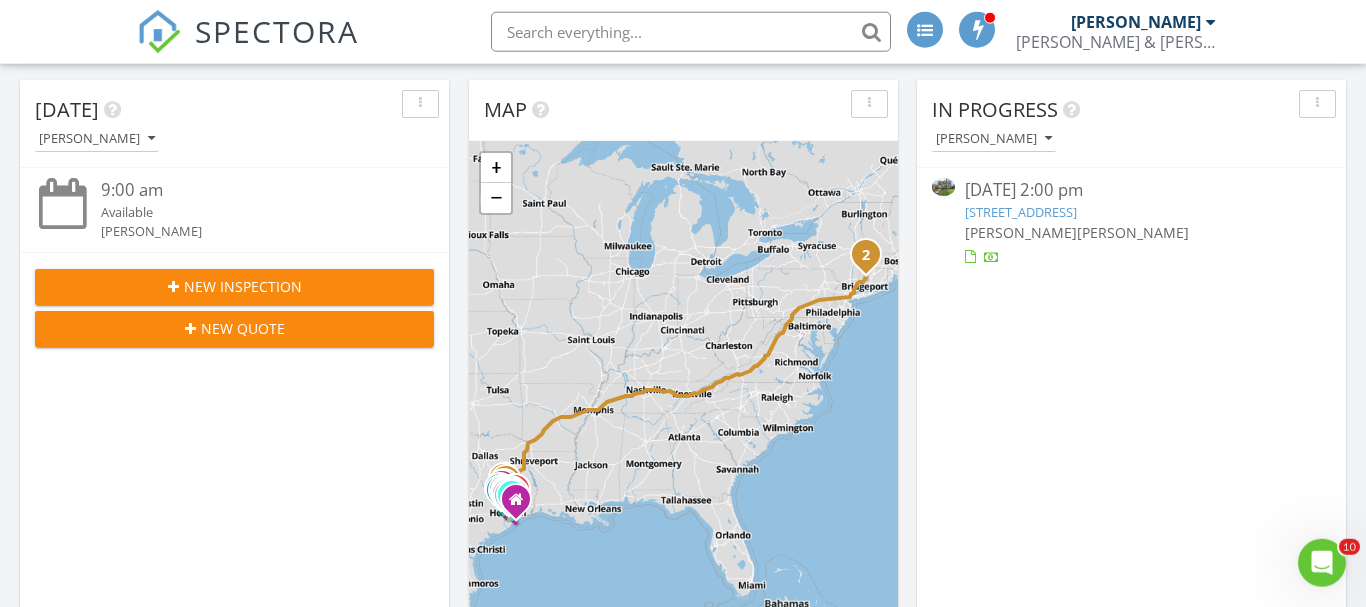 click on "22211 Bucktrout Ln , Katy, TX 77449" at bounding box center (1021, 212) 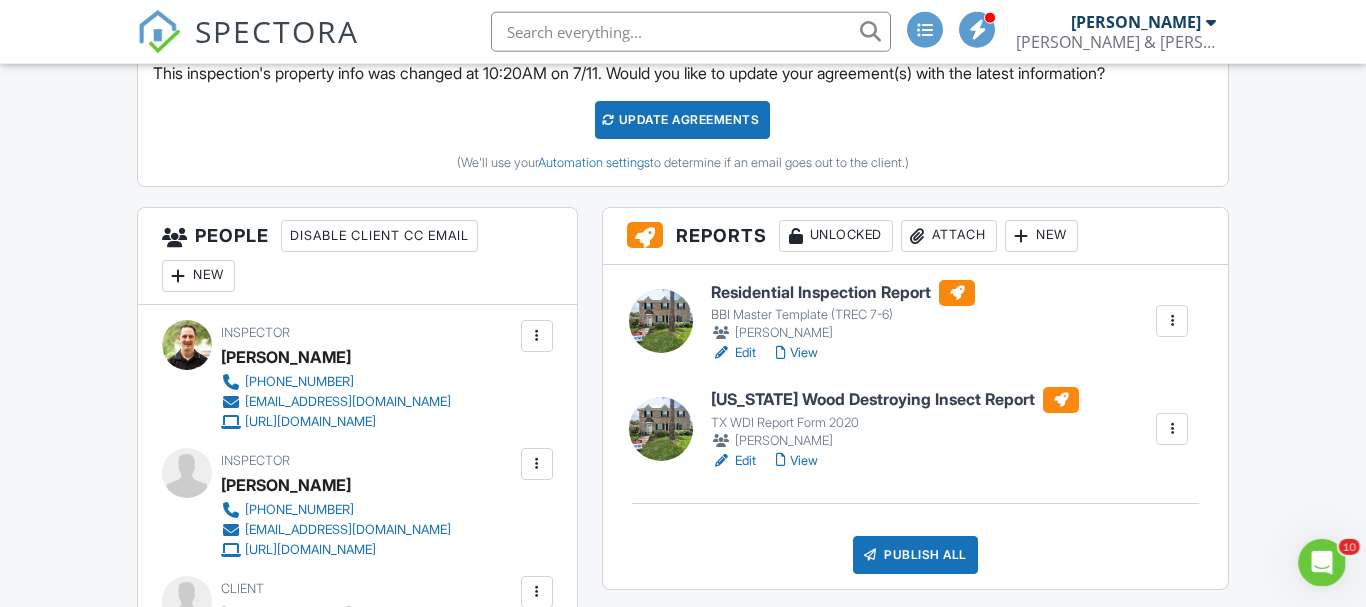 scroll, scrollTop: 808, scrollLeft: 0, axis: vertical 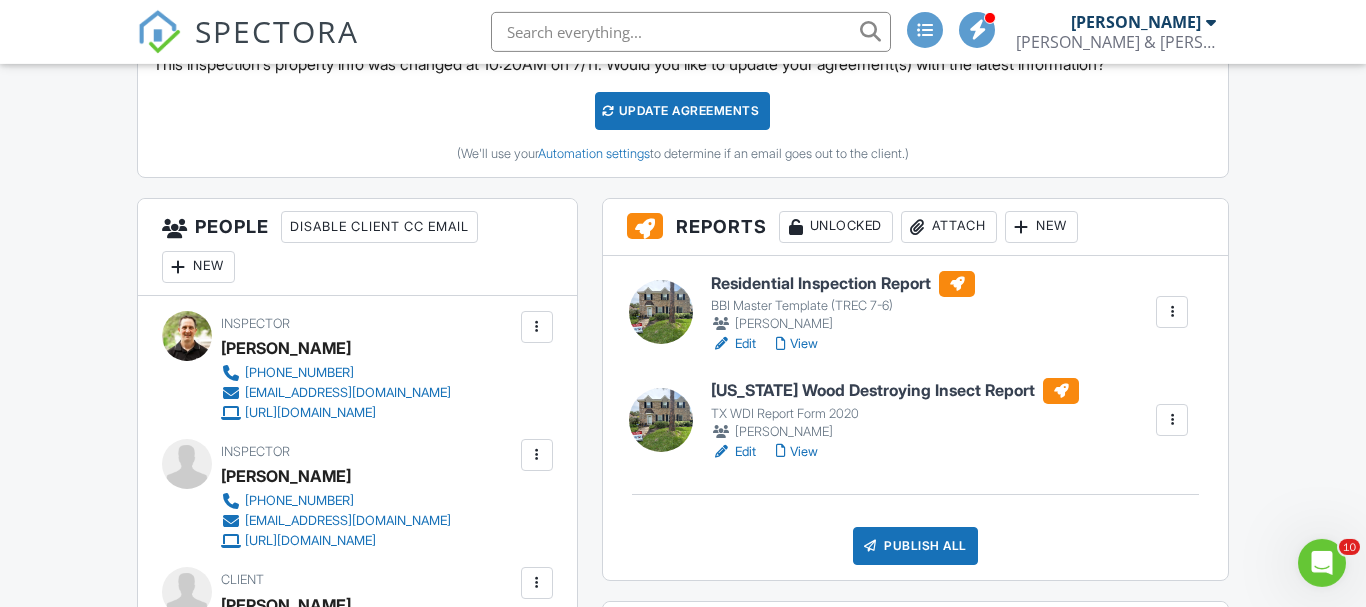 click on "View" at bounding box center (797, 344) 